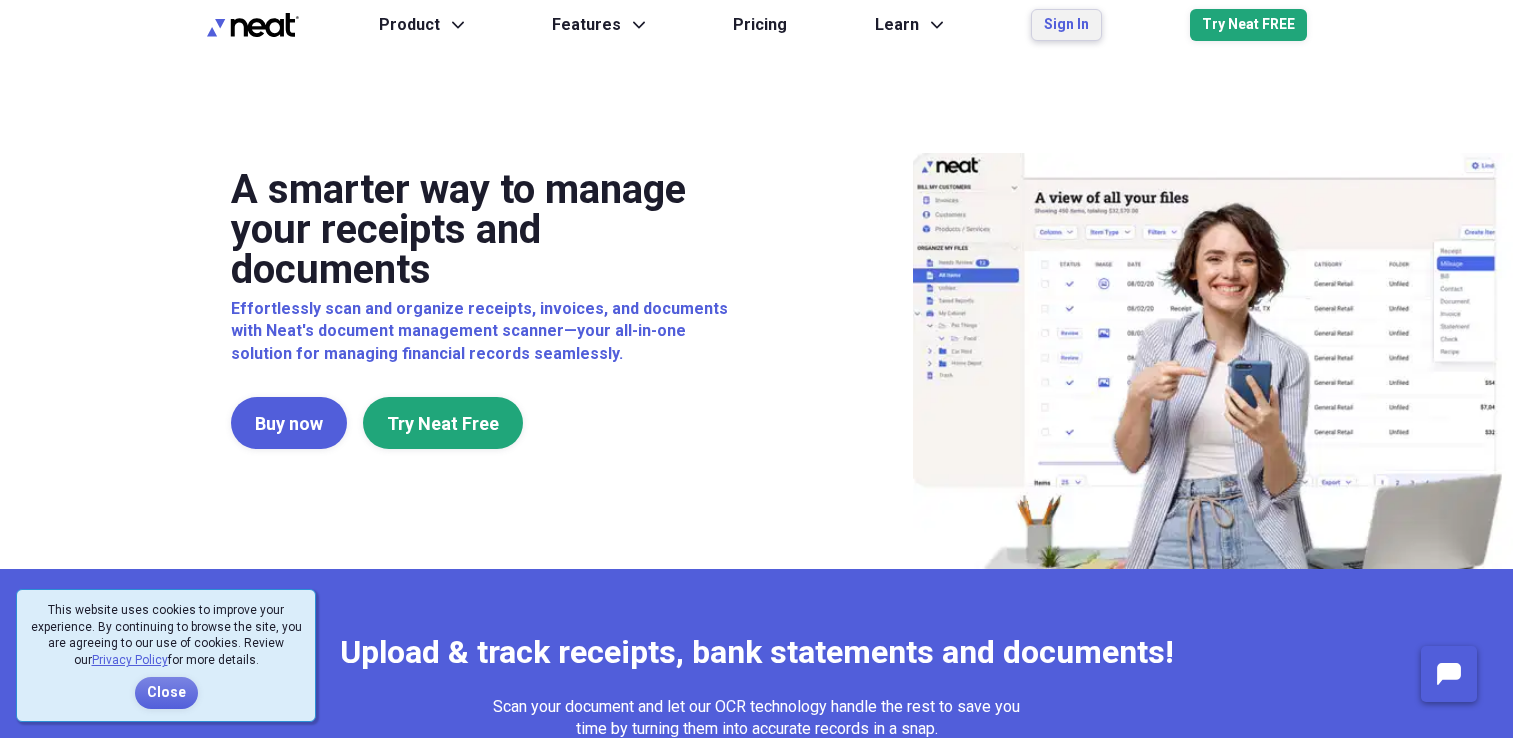 drag, startPoint x: 0, startPoint y: 0, endPoint x: 1052, endPoint y: 25, distance: 1052.297 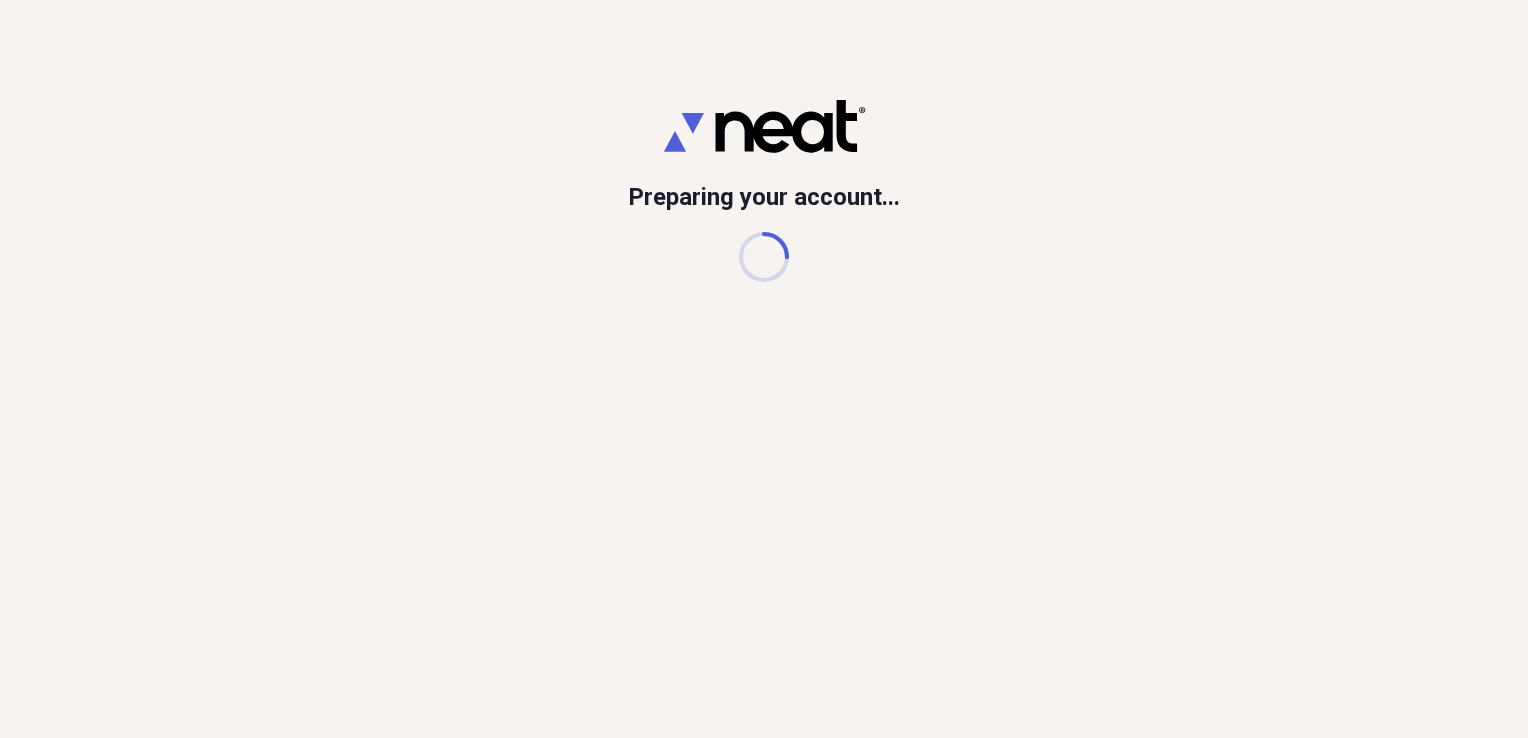 scroll, scrollTop: 0, scrollLeft: 0, axis: both 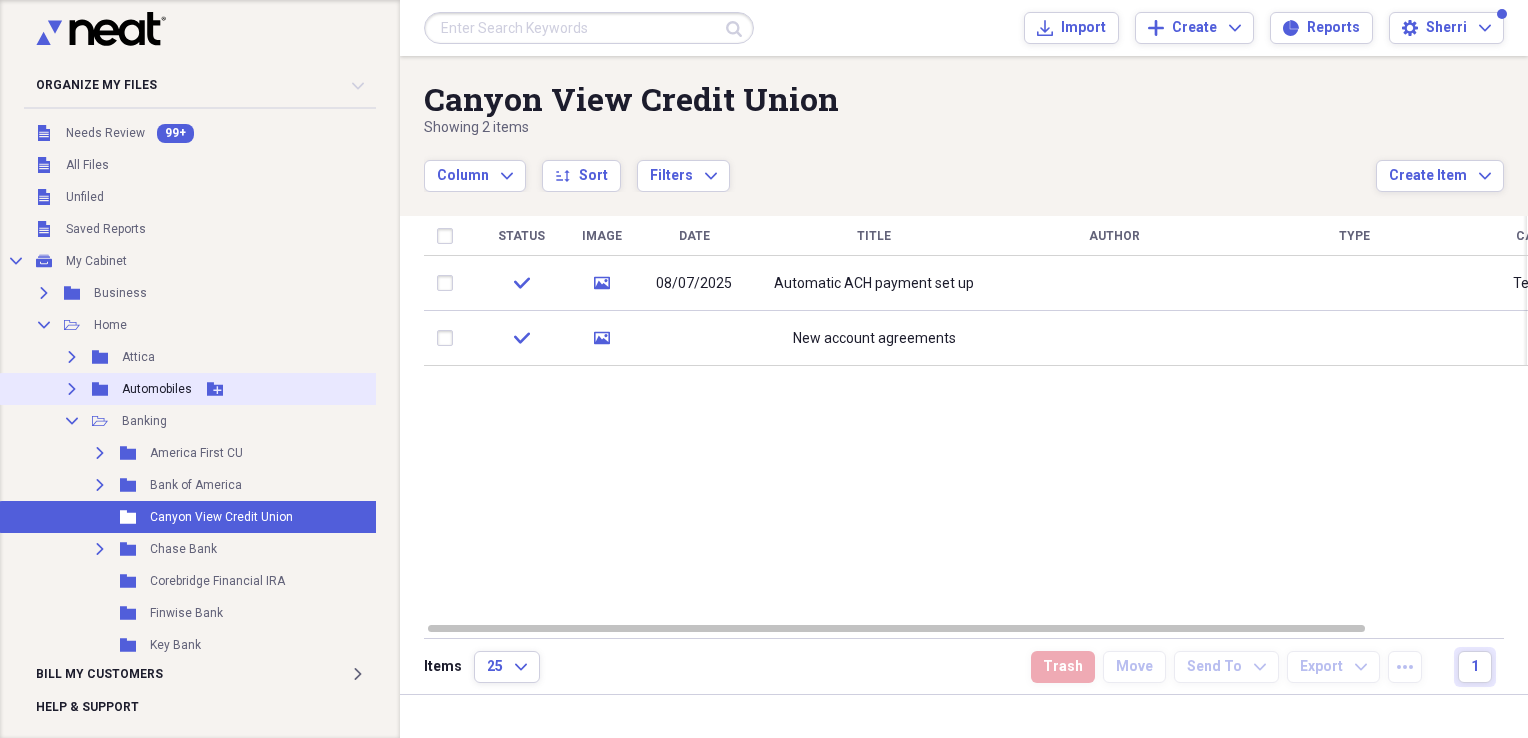 drag, startPoint x: 67, startPoint y: 418, endPoint x: 70, endPoint y: 390, distance: 28.160255 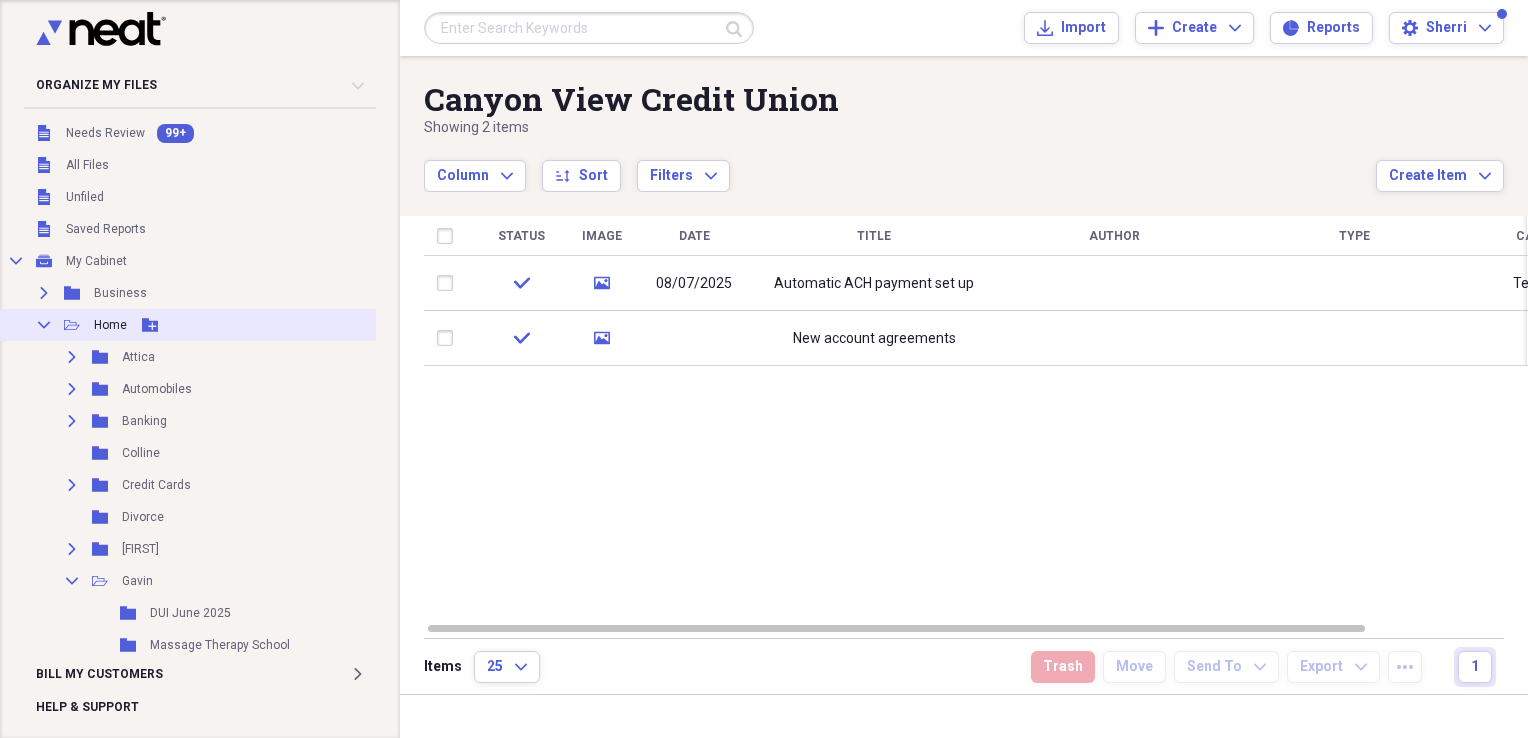 scroll, scrollTop: 200, scrollLeft: 0, axis: vertical 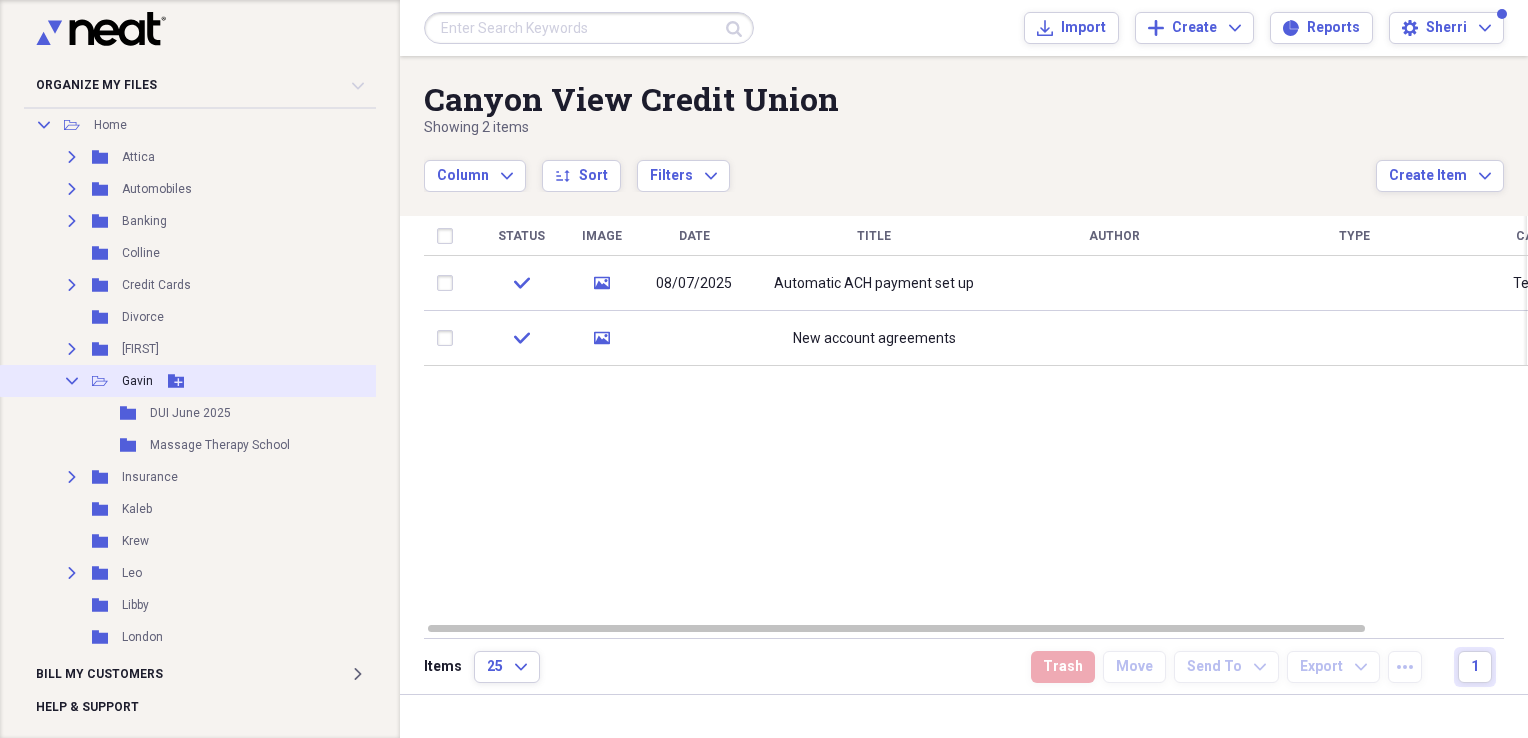 click on "Gavin" at bounding box center [137, 381] 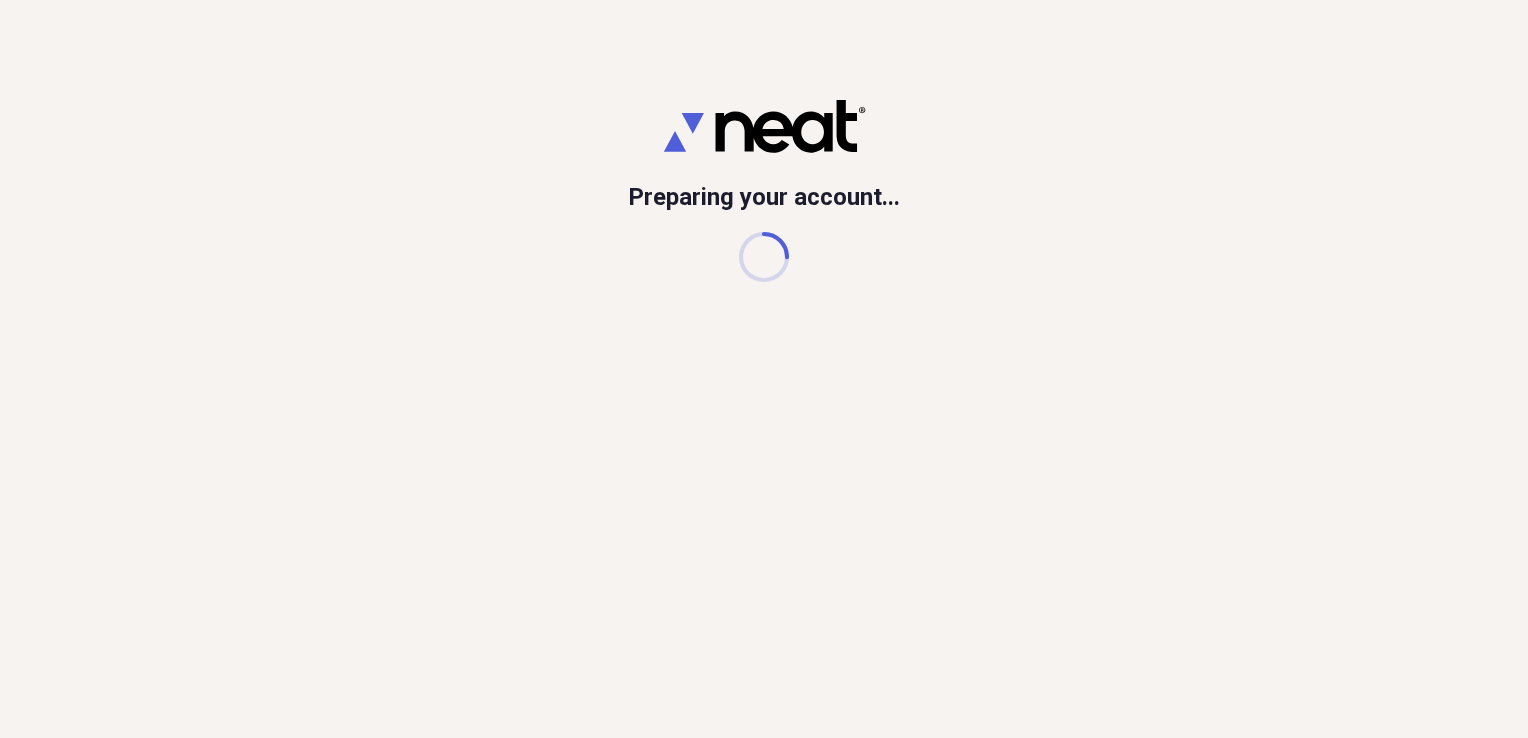 scroll, scrollTop: 0, scrollLeft: 0, axis: both 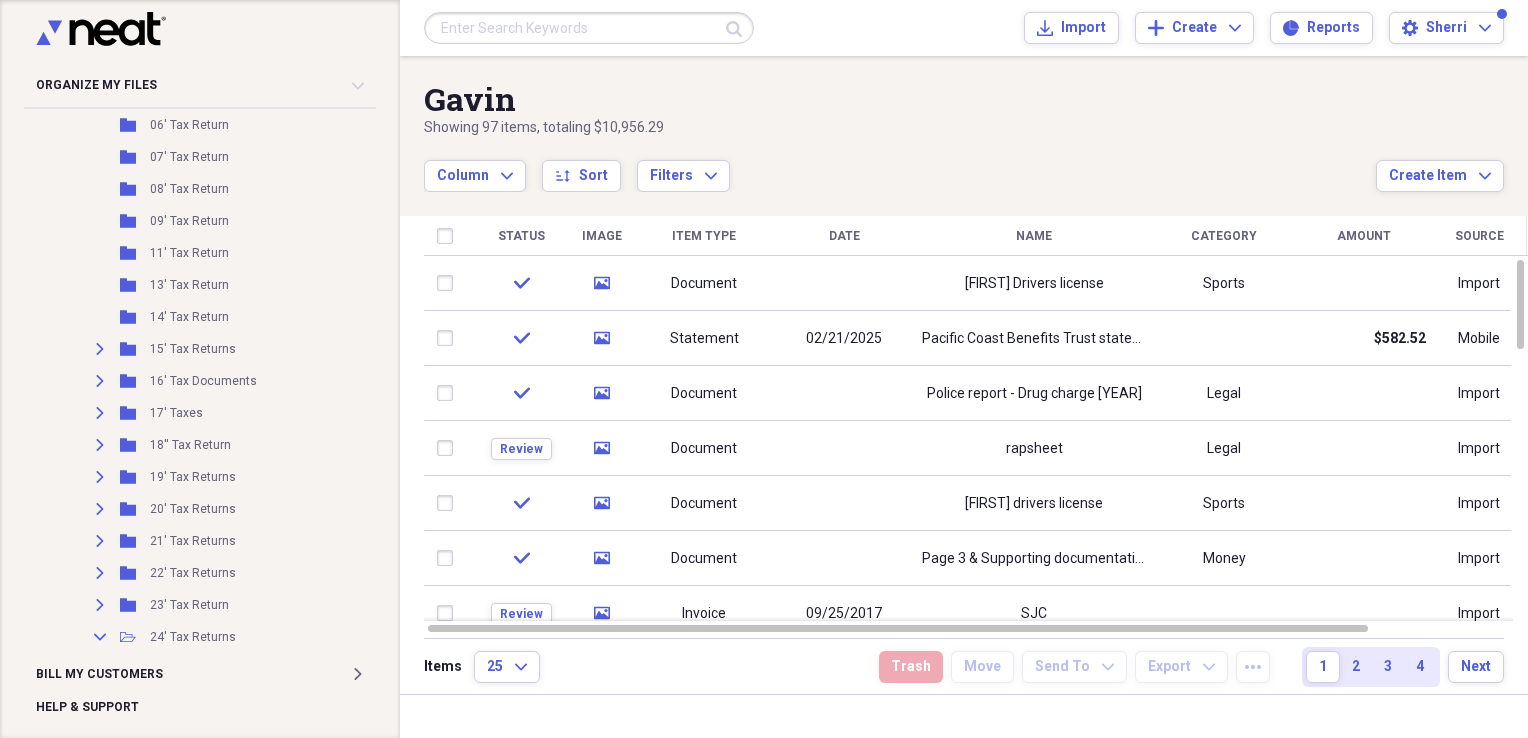 drag, startPoint x: 176, startPoint y: 604, endPoint x: 420, endPoint y: 446, distance: 290.68884 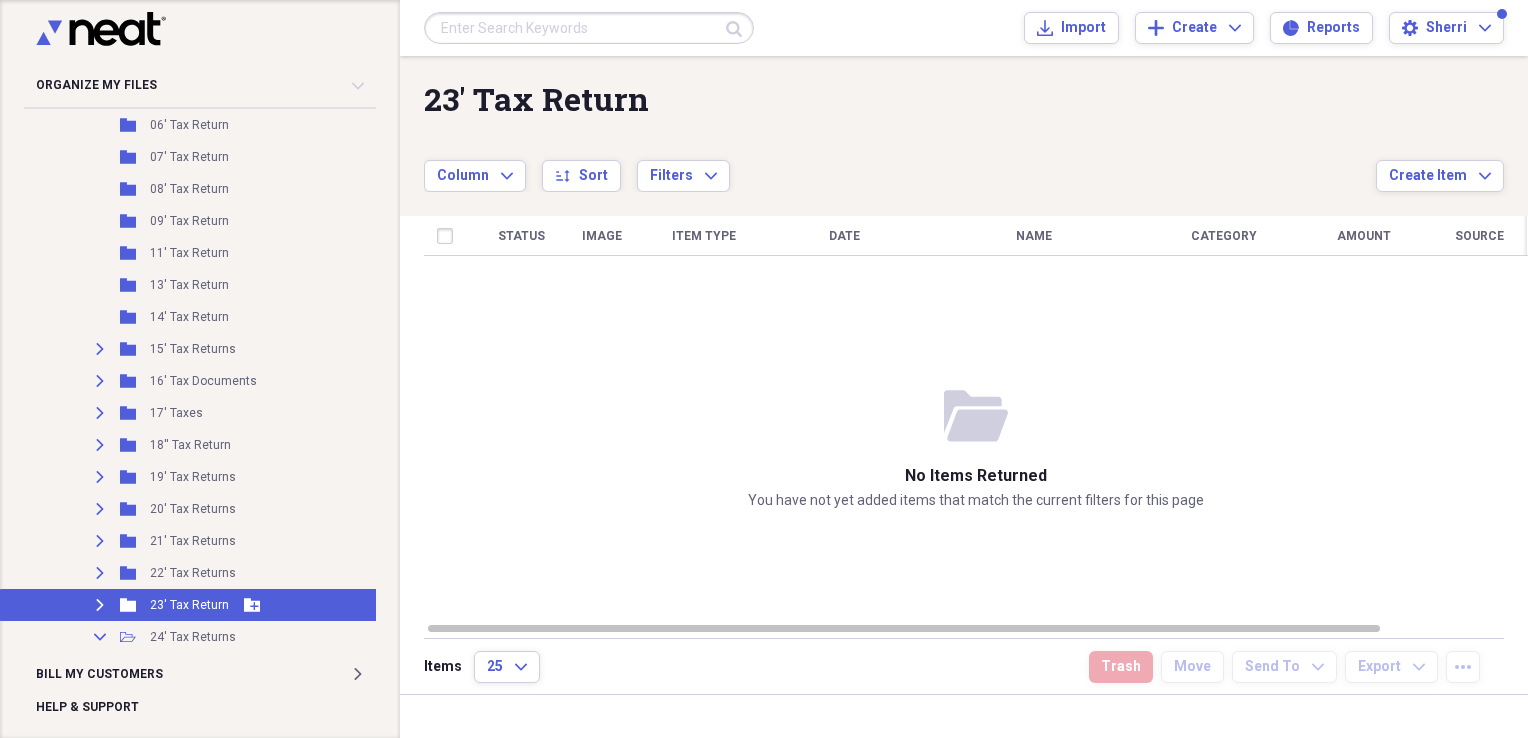 click on "Expand" 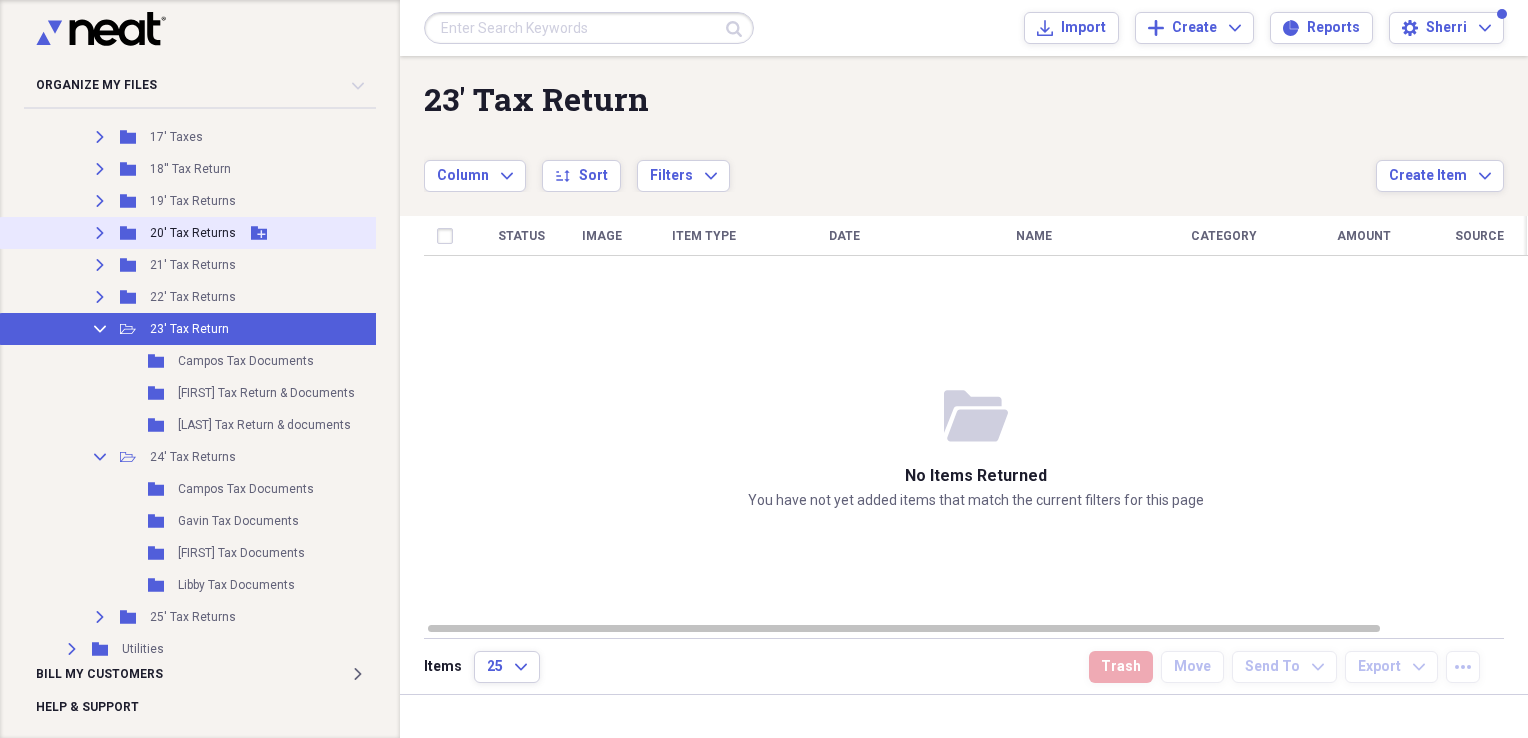scroll, scrollTop: 2100, scrollLeft: 0, axis: vertical 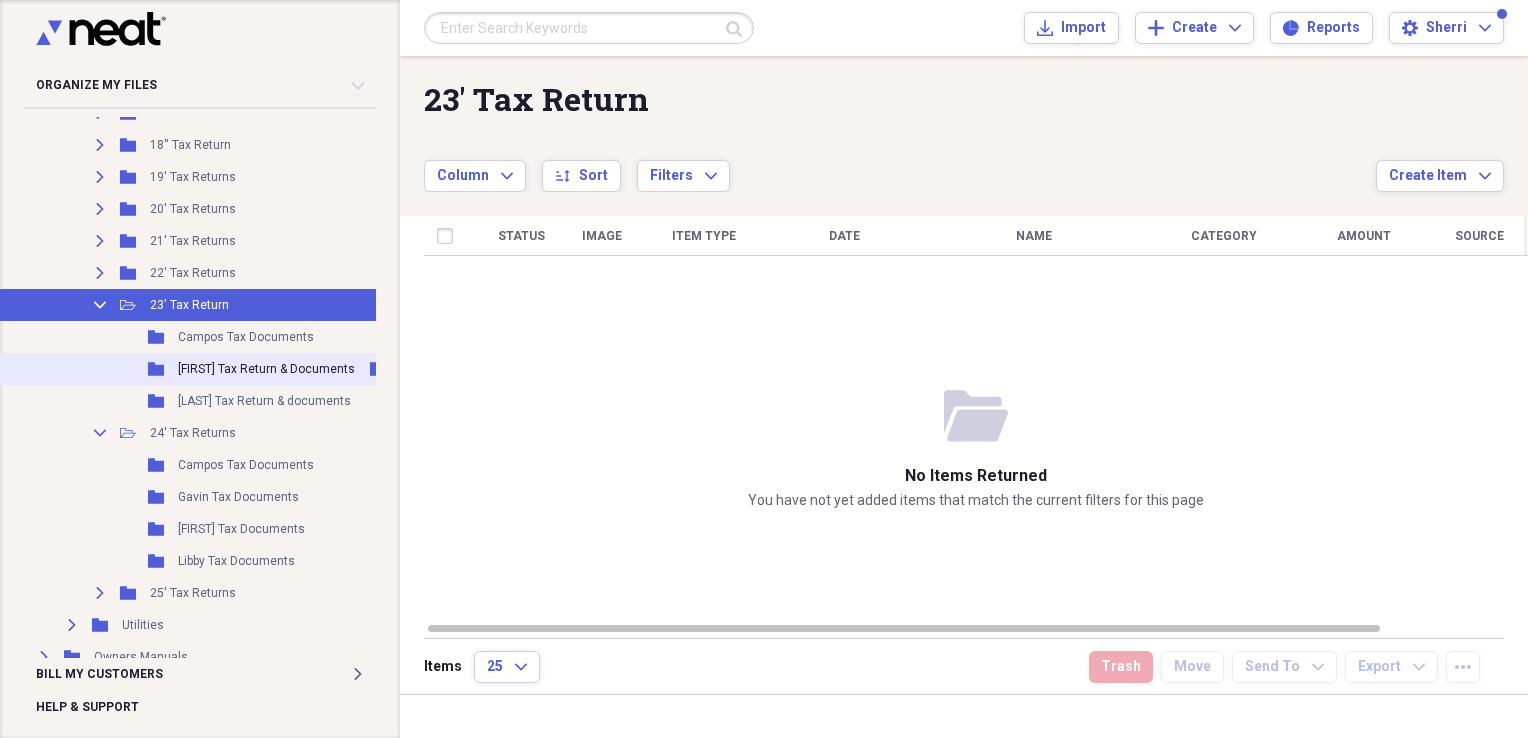 click on "Folder [FIRST] Tax Return & Documents Add Folder" at bounding box center [208, 369] 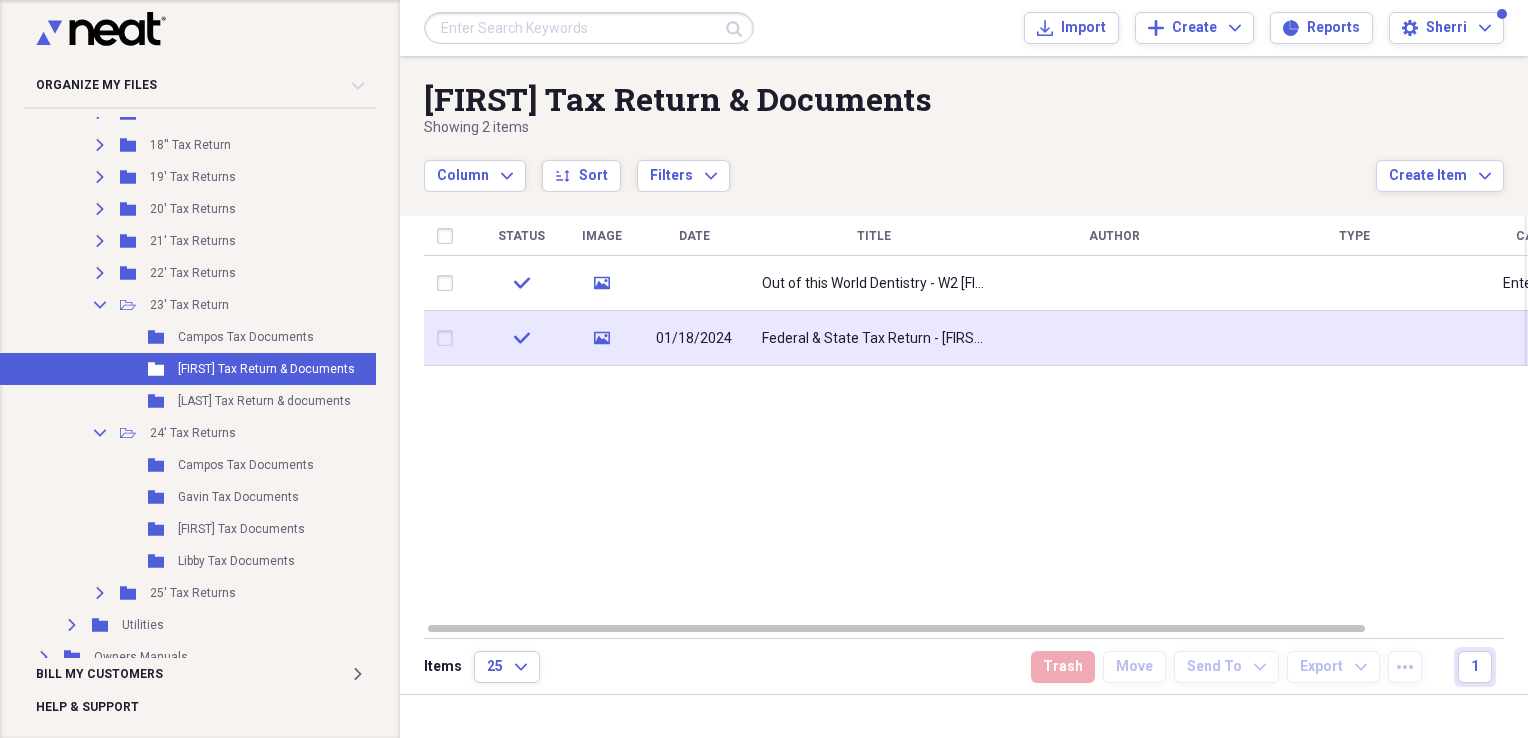 click on "01/18/2024" at bounding box center (694, 339) 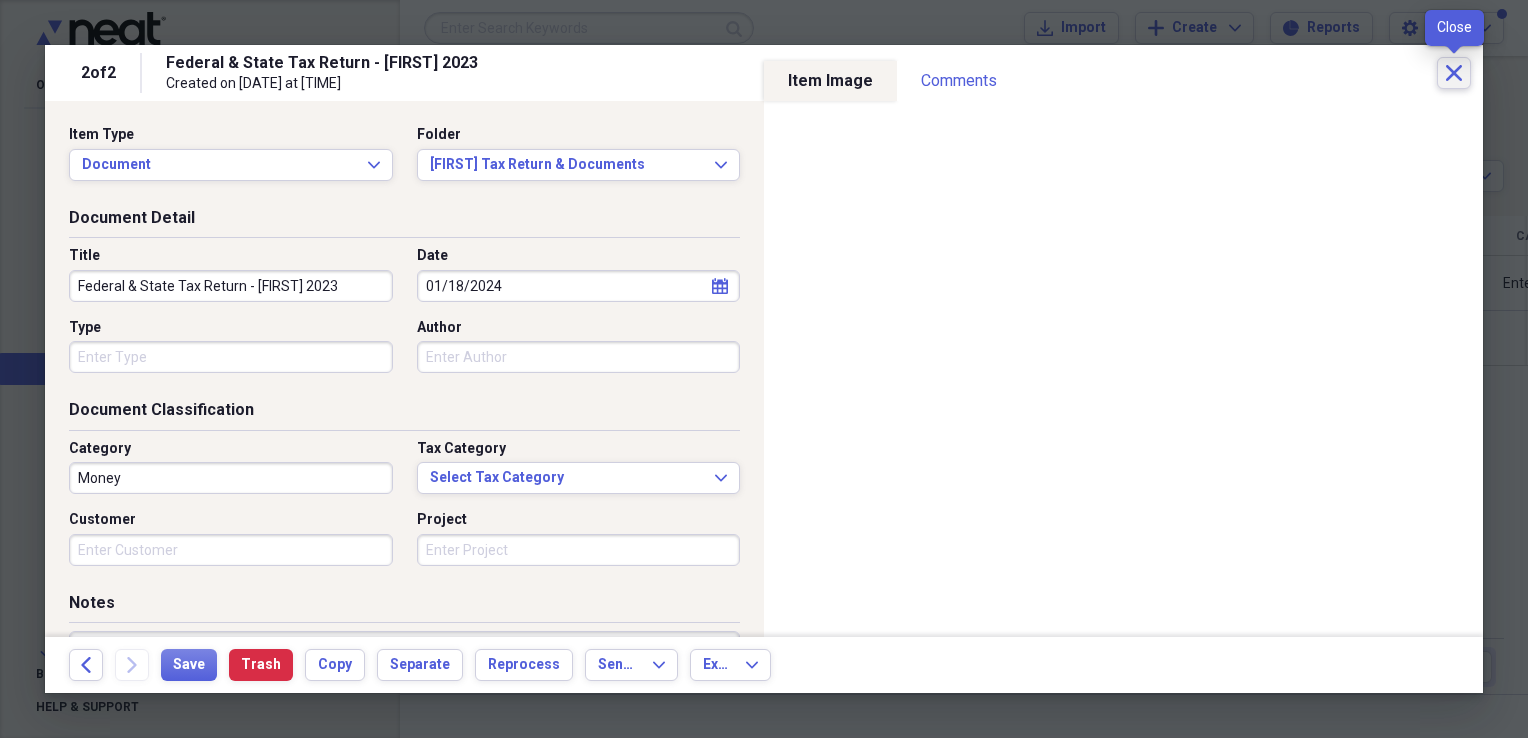 click 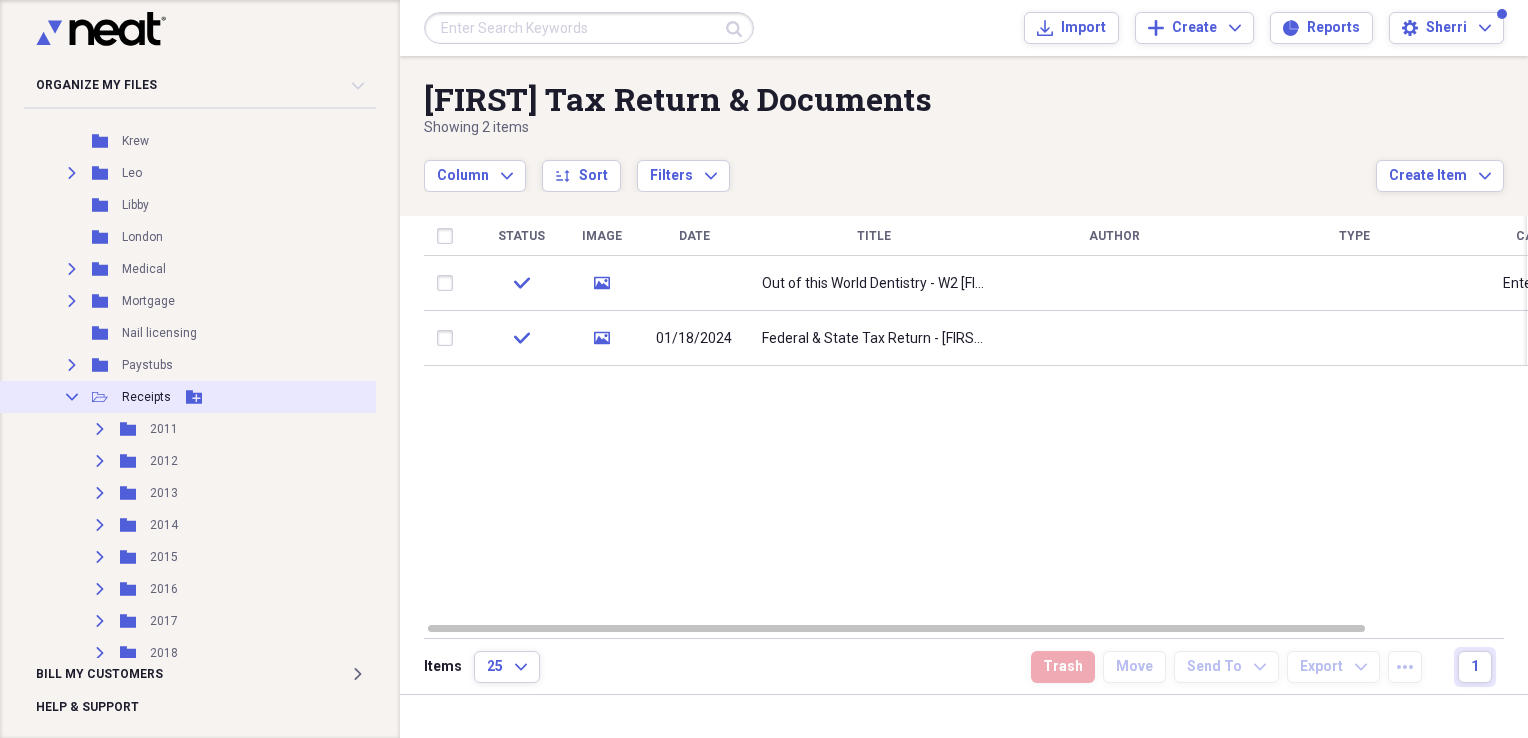 scroll, scrollTop: 0, scrollLeft: 0, axis: both 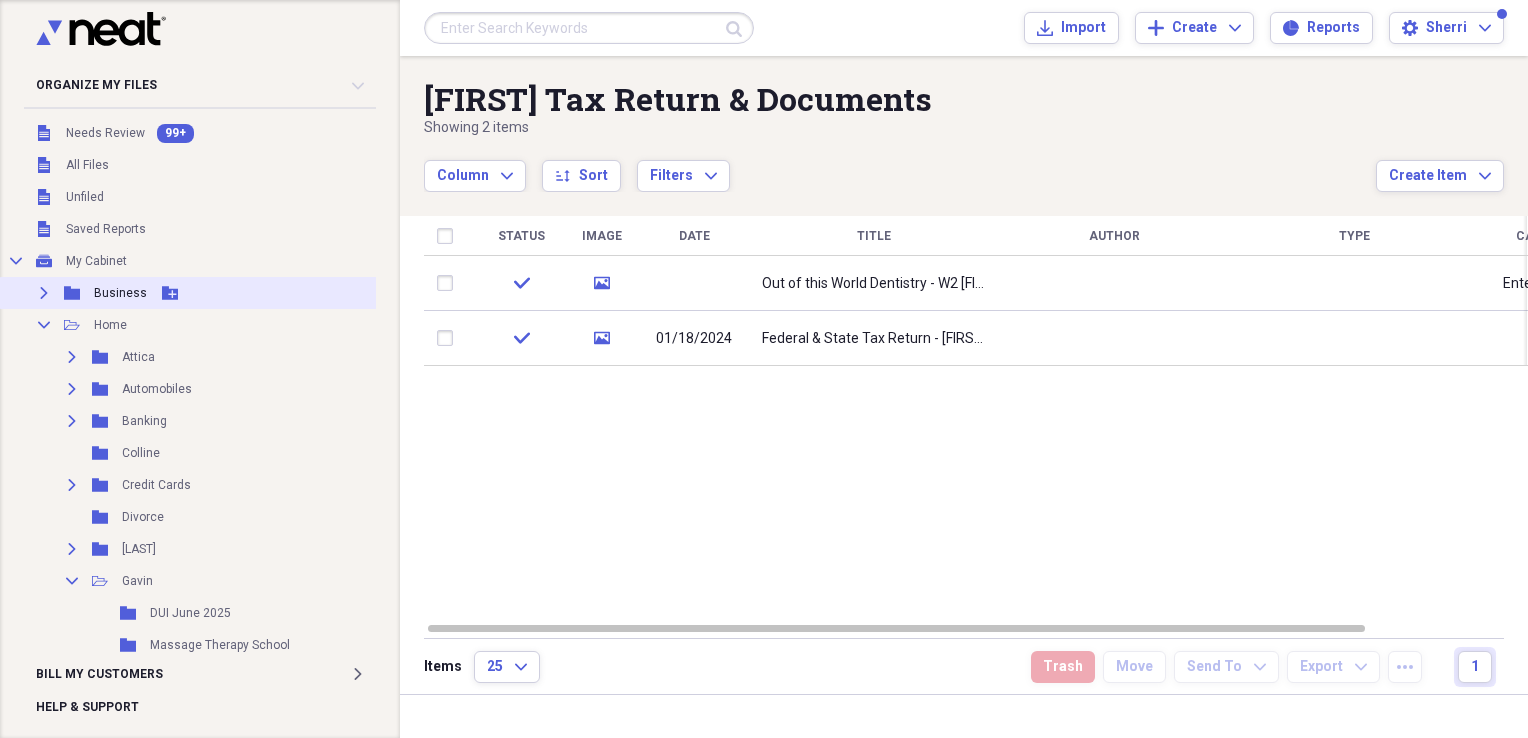 click on "Expand" at bounding box center (44, 293) 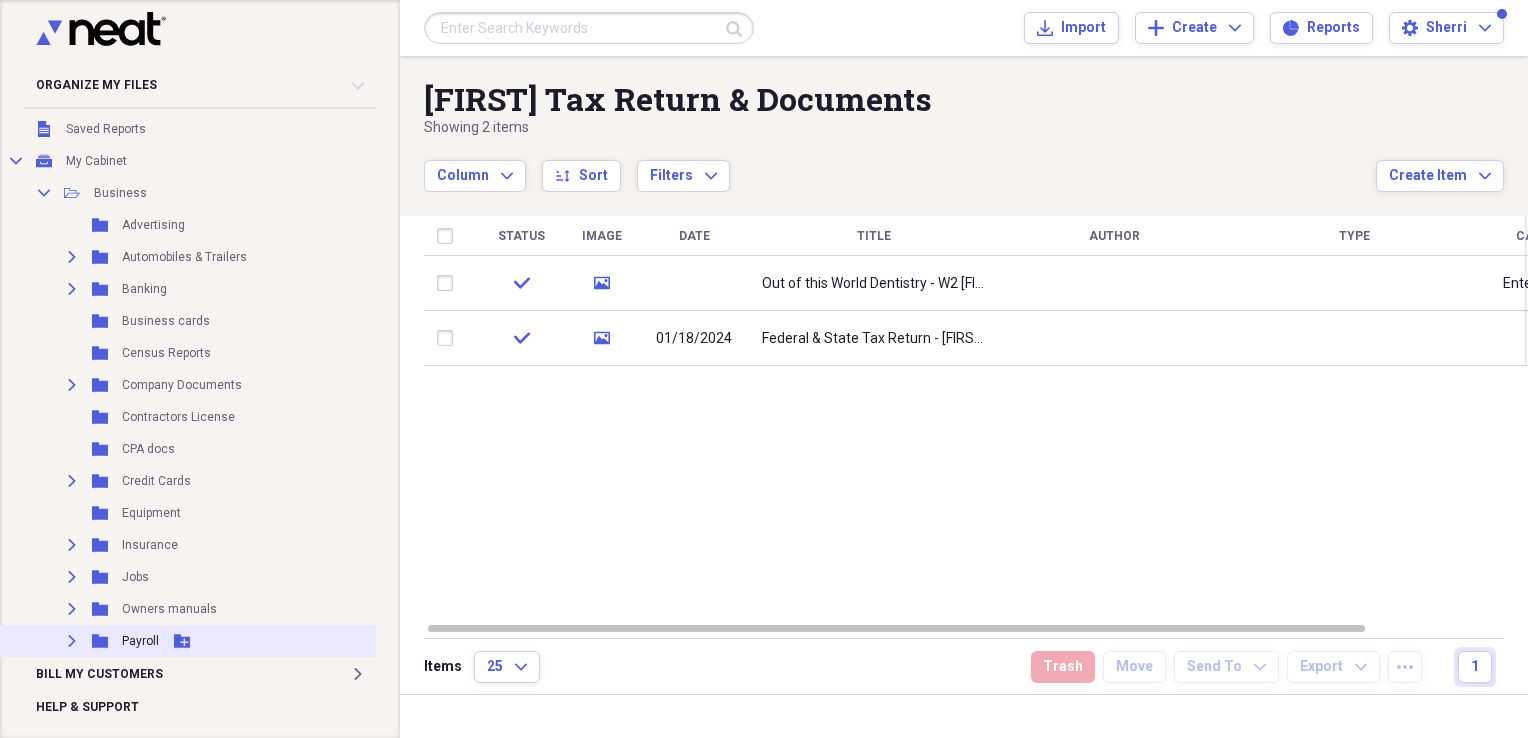 scroll, scrollTop: 100, scrollLeft: 0, axis: vertical 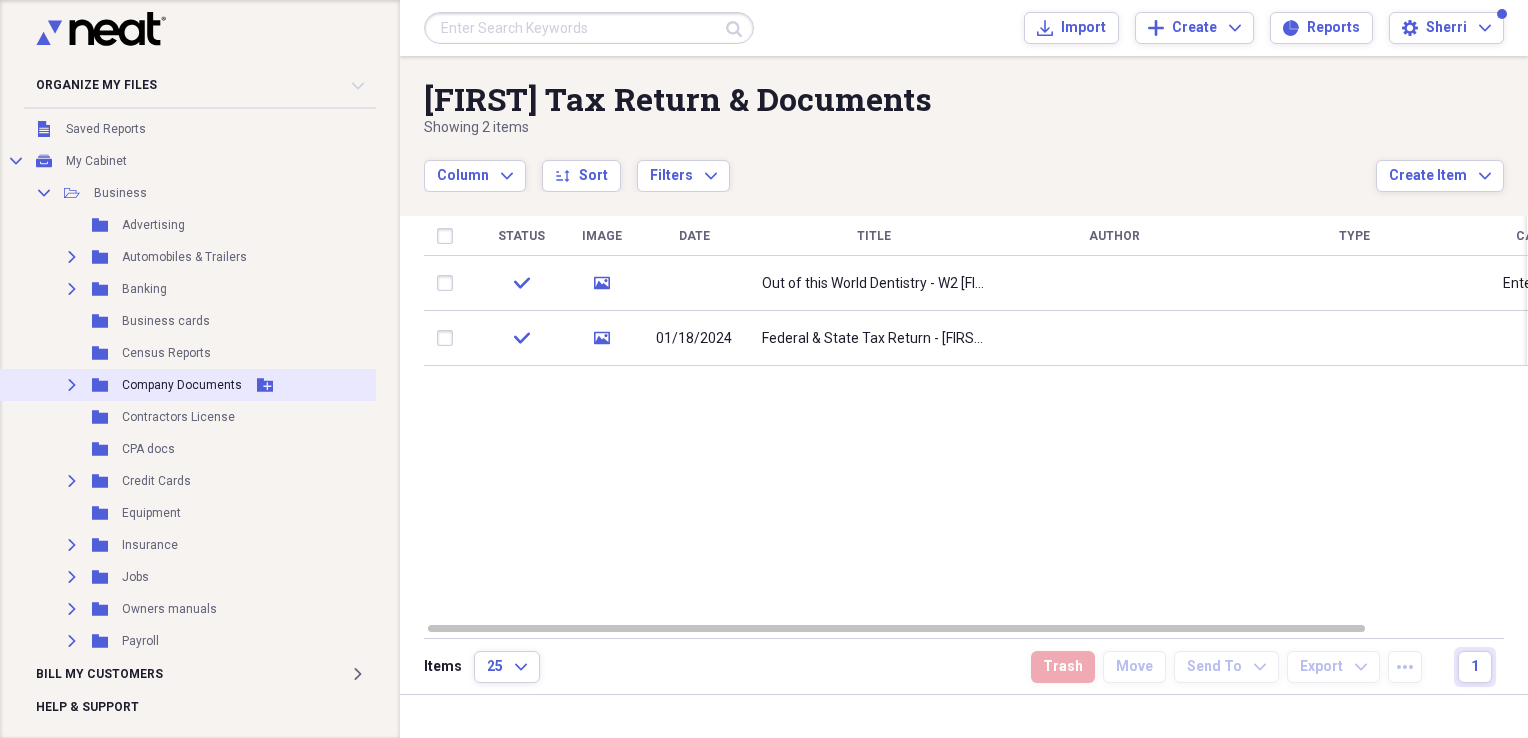 click on "Expand" 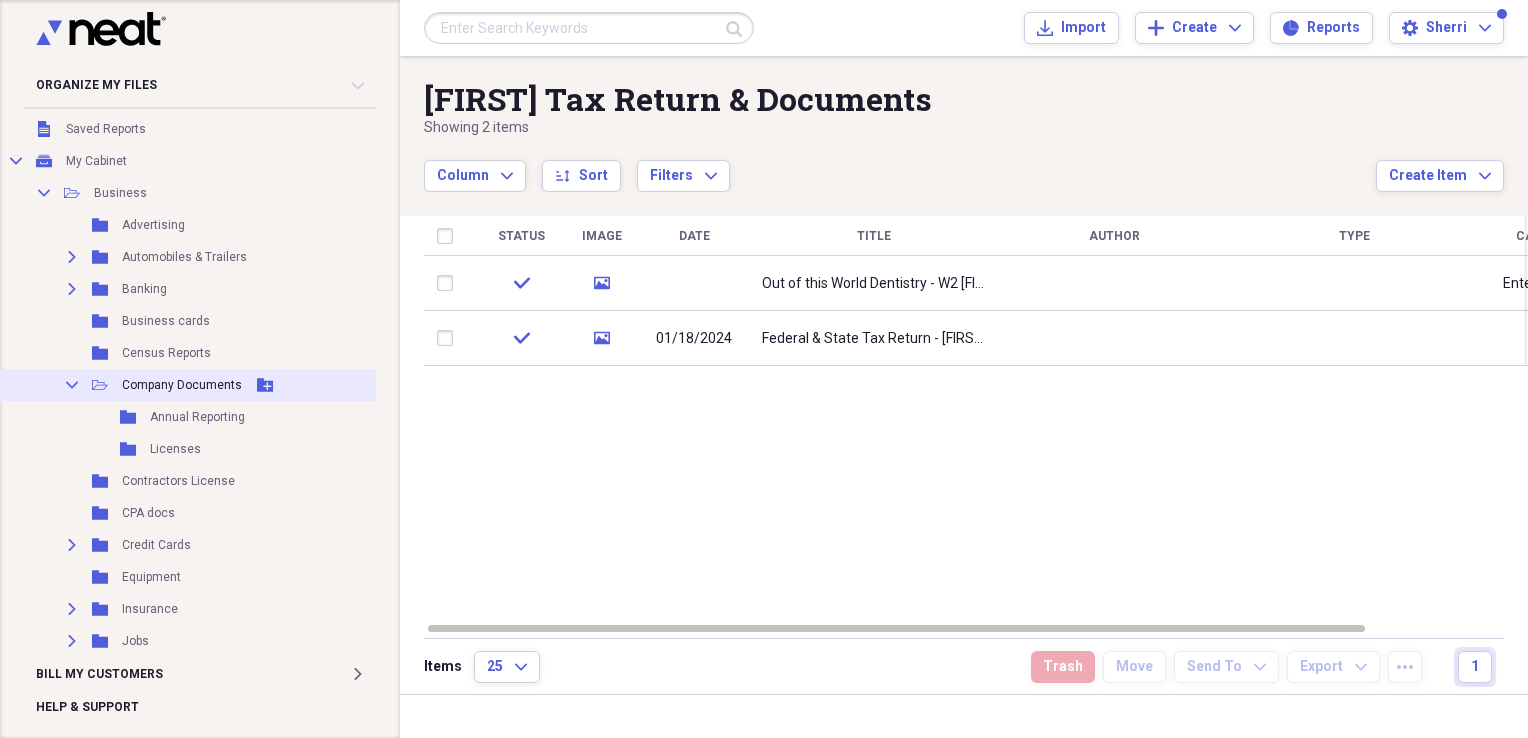 click on "Company Documents" at bounding box center (182, 385) 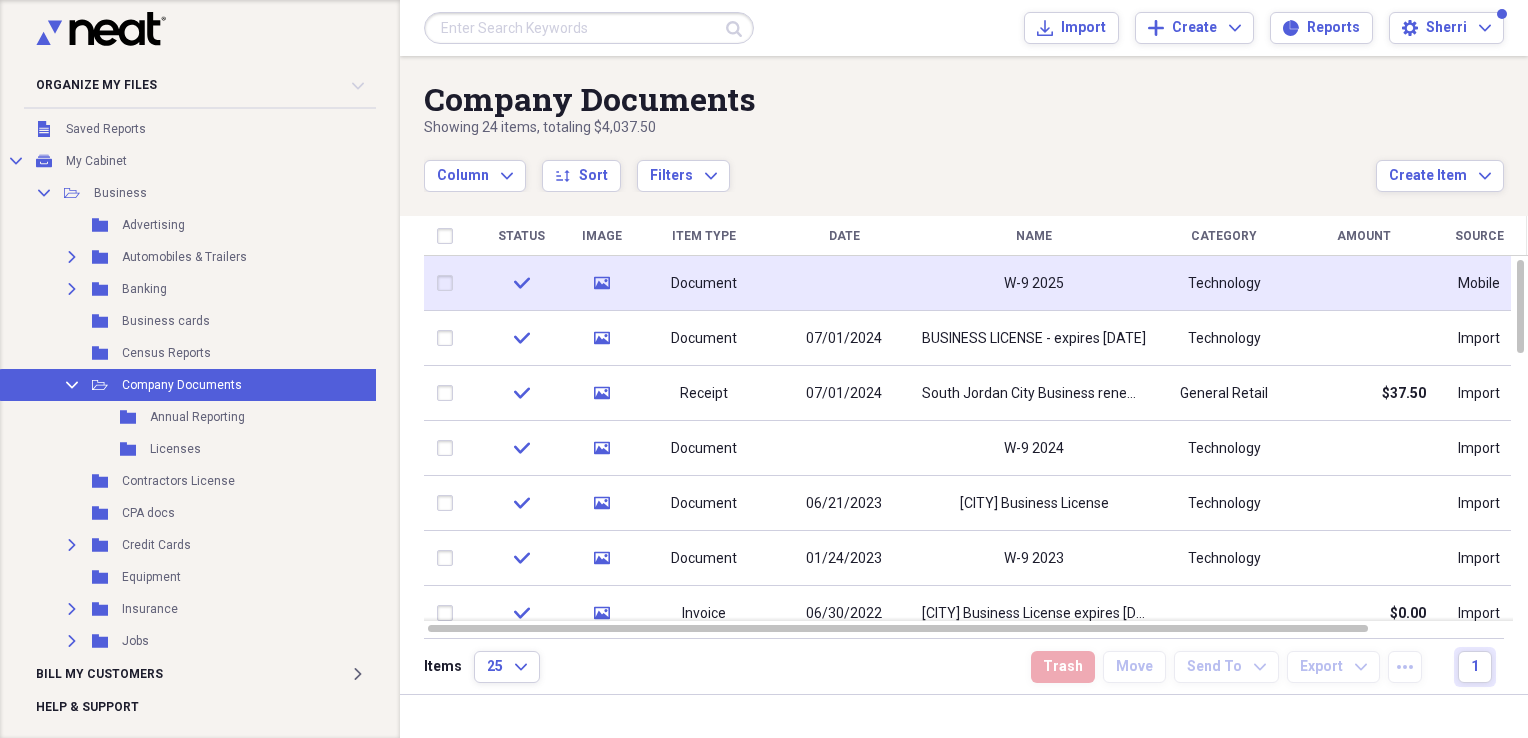 click on "Document" at bounding box center (704, 284) 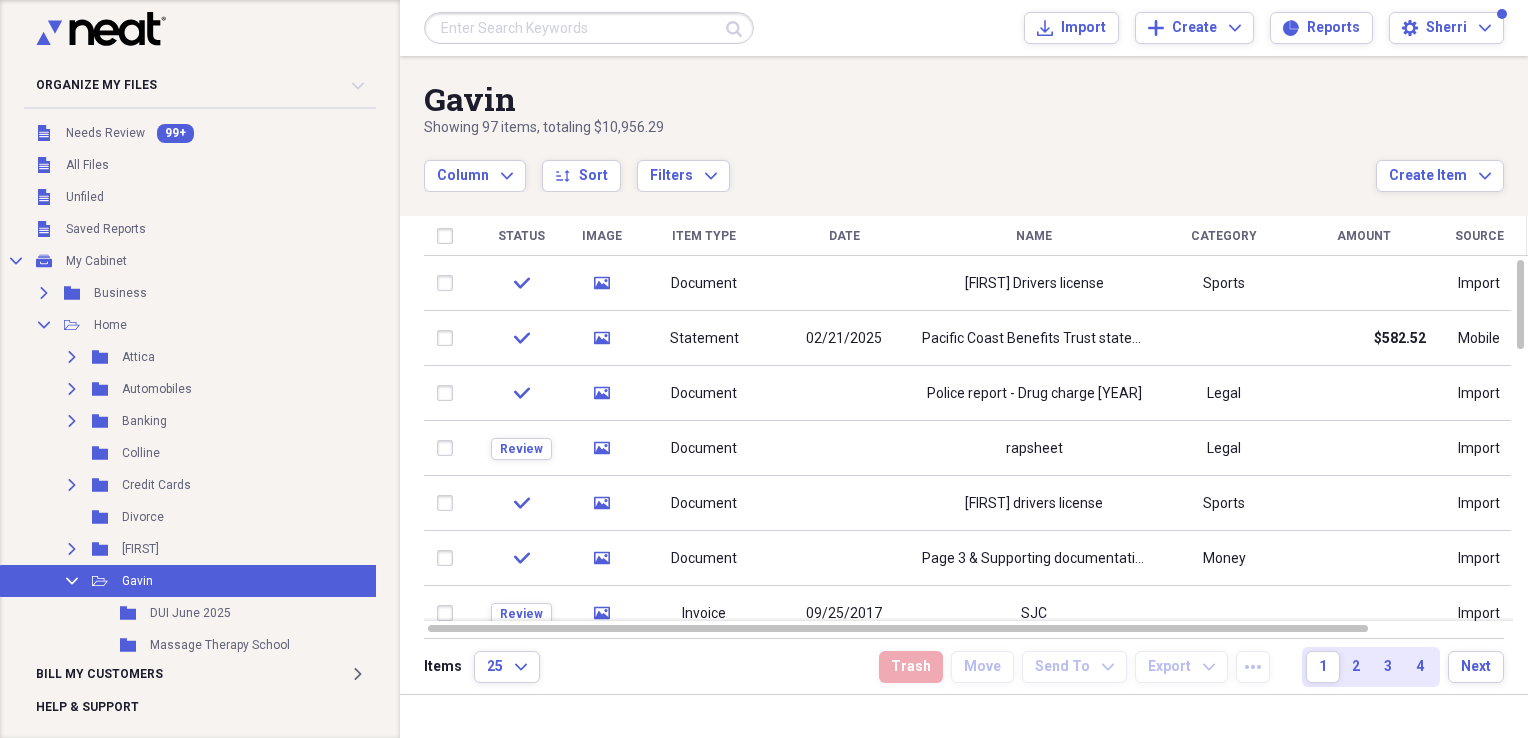scroll, scrollTop: 0, scrollLeft: 0, axis: both 